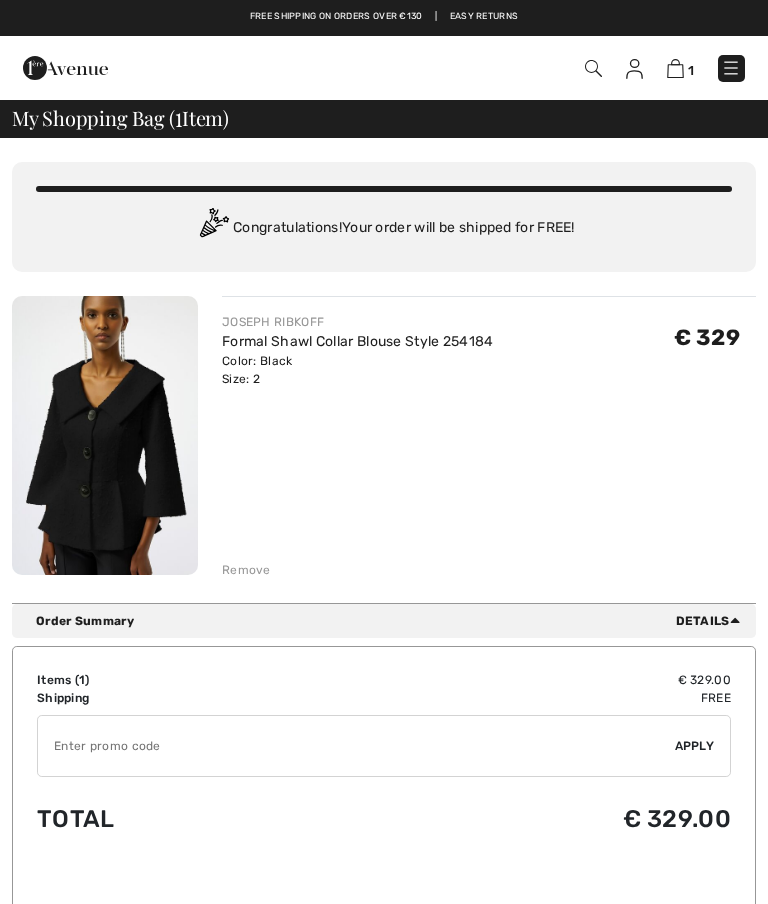 scroll, scrollTop: 0, scrollLeft: 0, axis: both 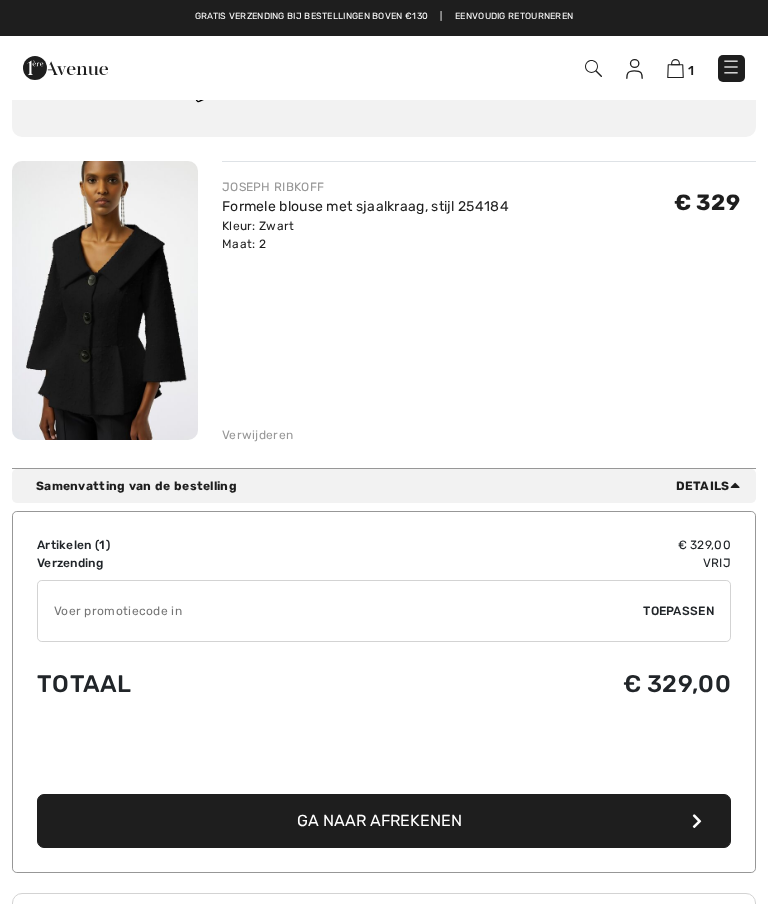 click on "Details" at bounding box center (712, 486) 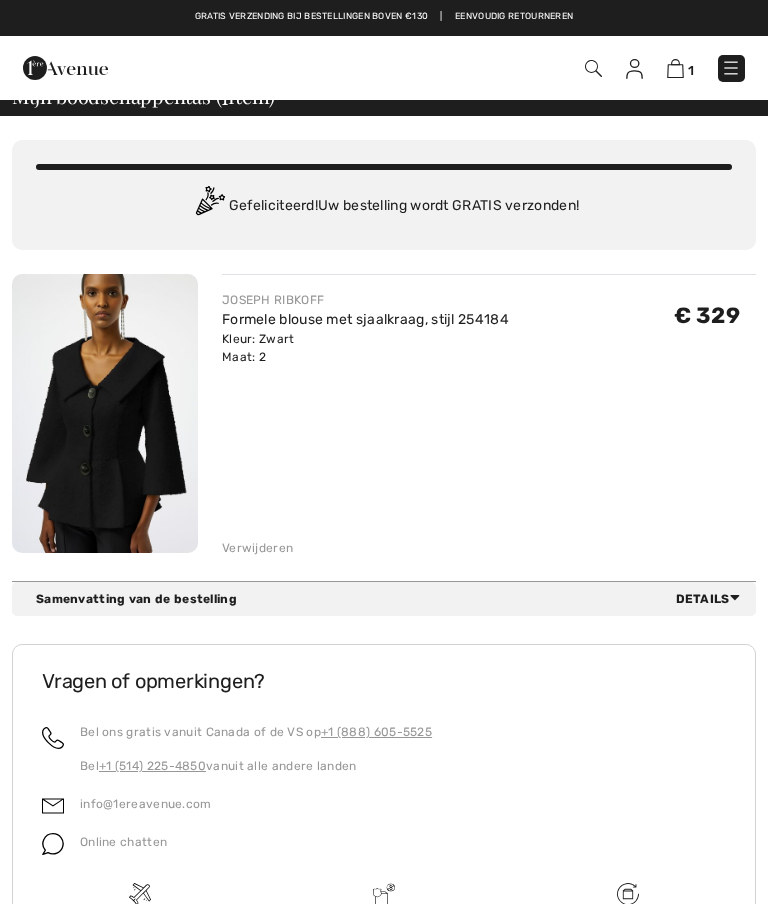scroll, scrollTop: 0, scrollLeft: 0, axis: both 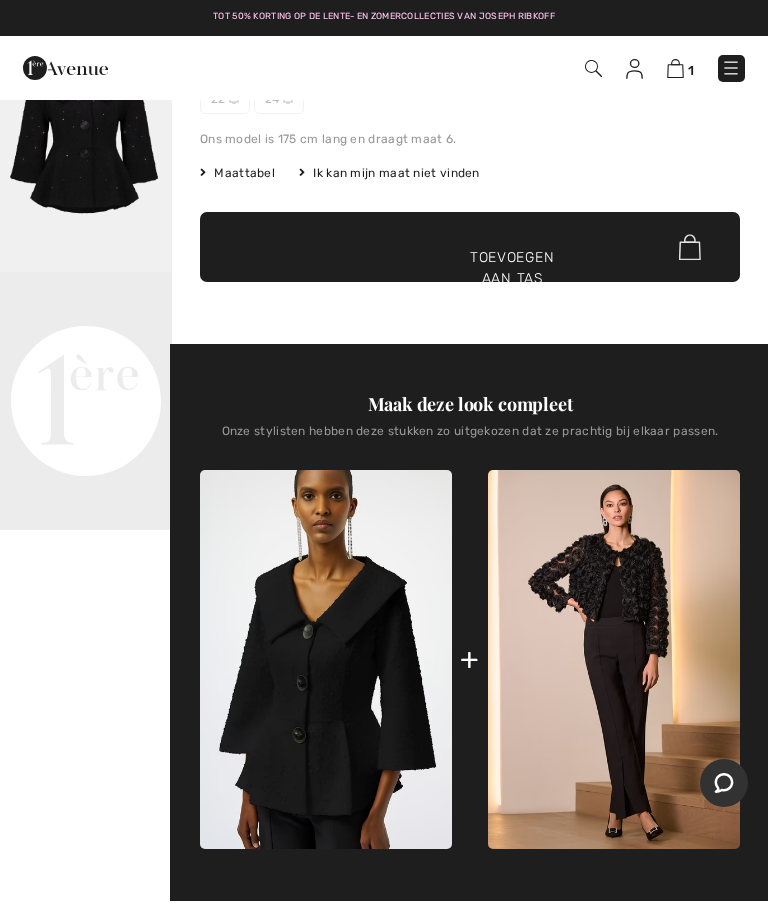 click on "Uw browser ondersteunt de videotag niet." at bounding box center (86, 315) 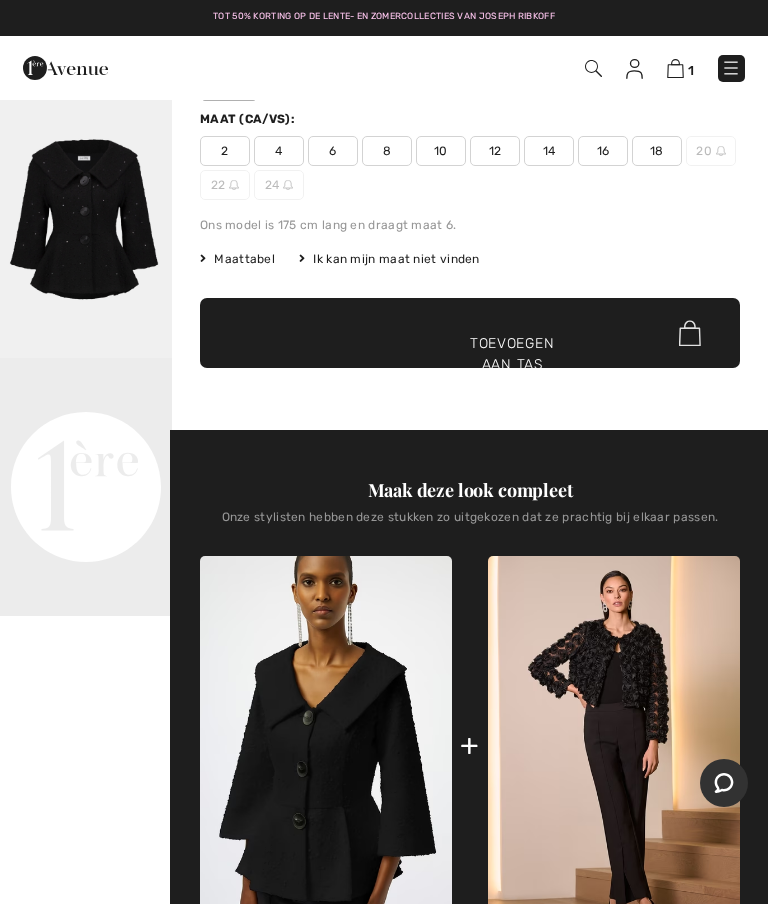 scroll, scrollTop: 236, scrollLeft: 0, axis: vertical 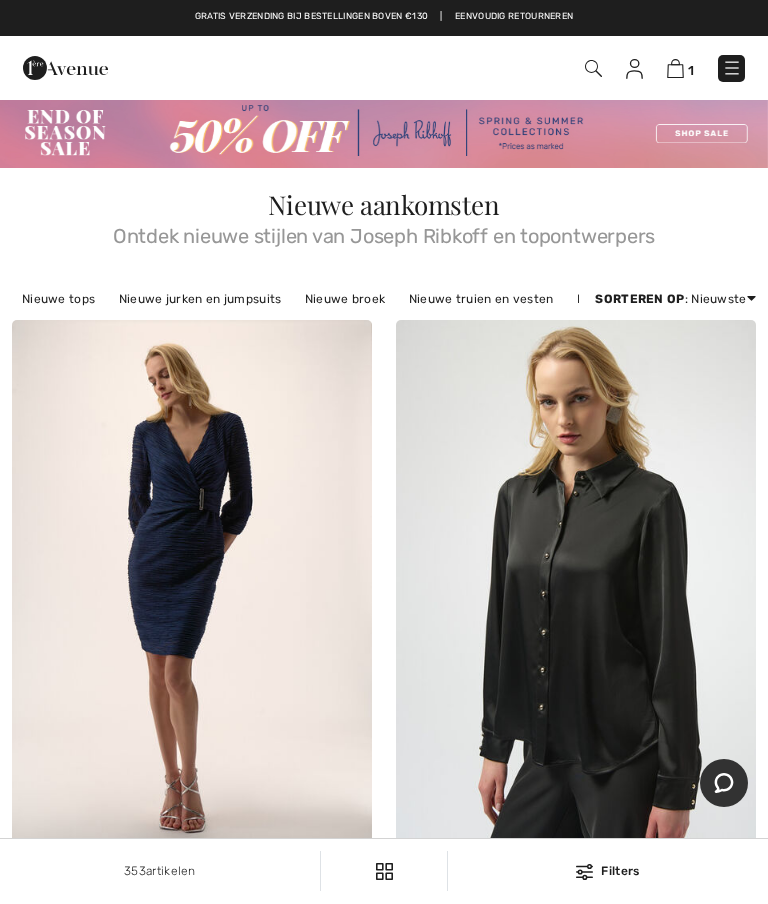 click on "Prijs: Laag naar Hoog" at bounding box center (676, 353) 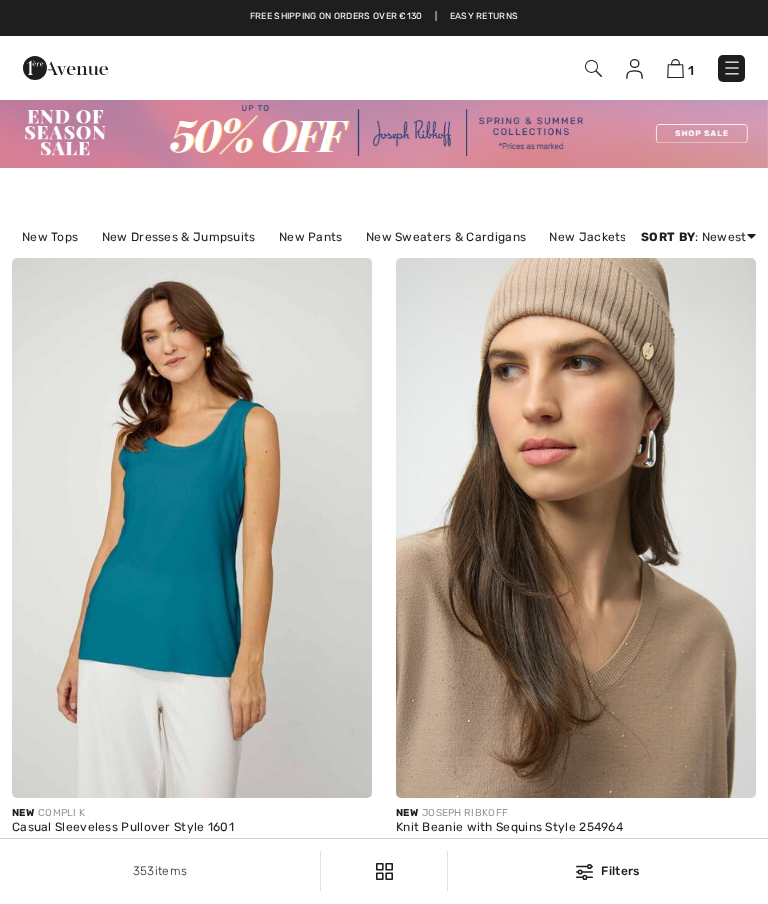 scroll, scrollTop: 0, scrollLeft: 0, axis: both 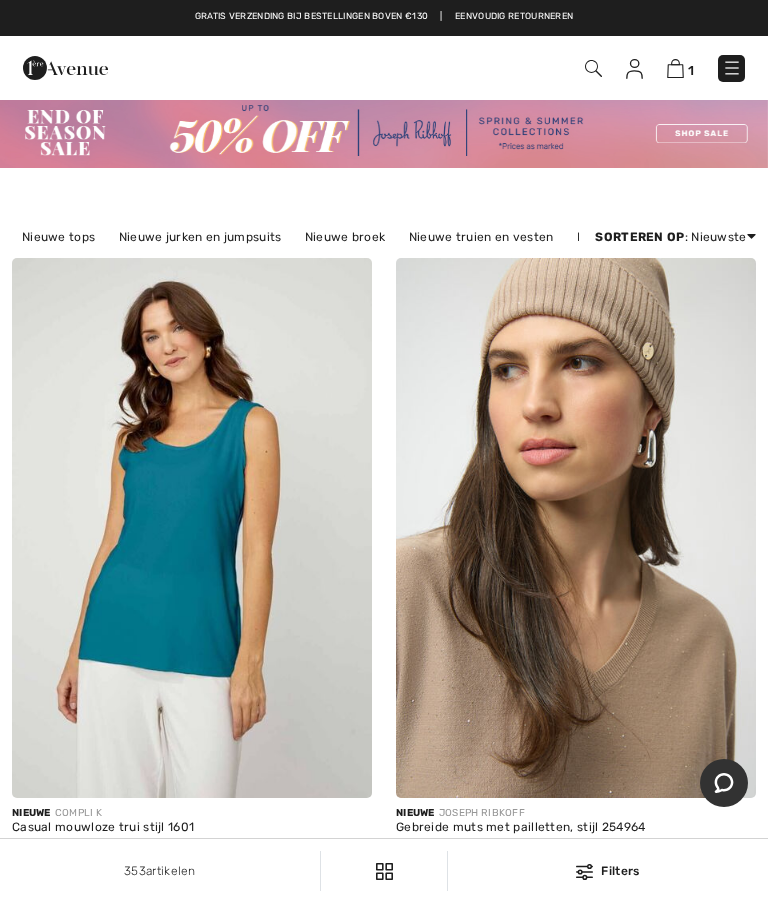 click on "Prijs: Hoog naar Laag" at bounding box center [675, 261] 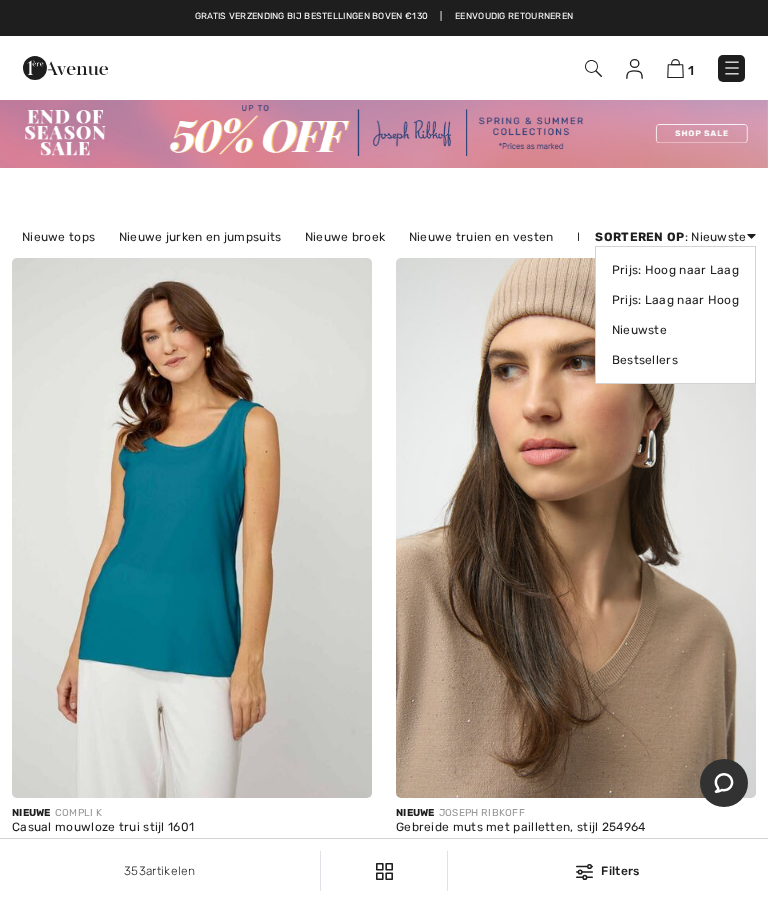 click on "Nieuwste" at bounding box center (639, 330) 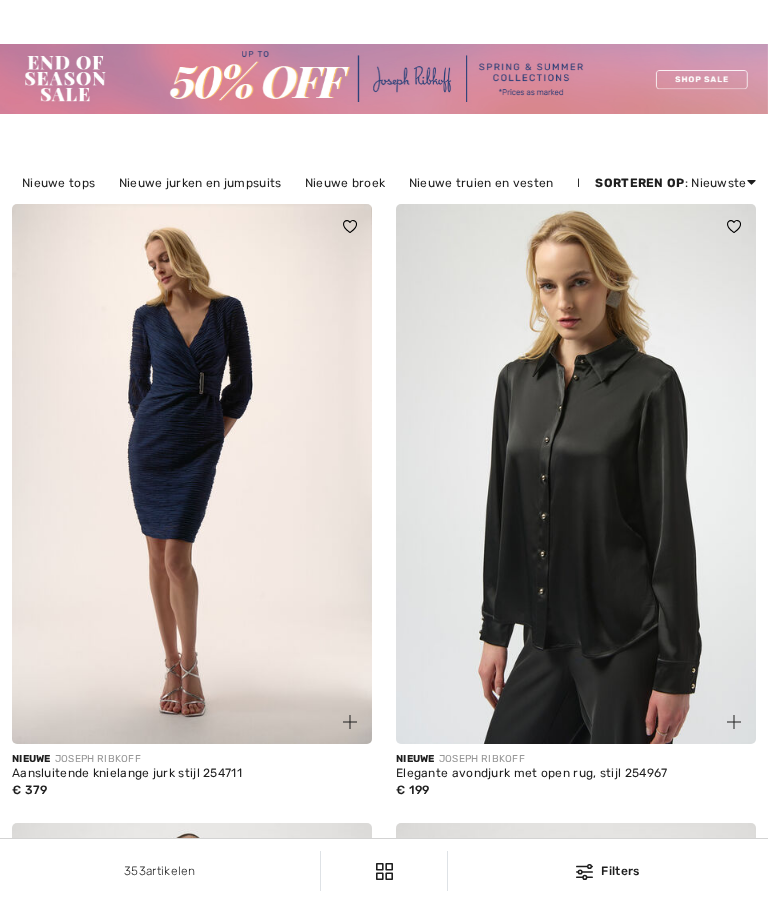 scroll, scrollTop: 183, scrollLeft: 0, axis: vertical 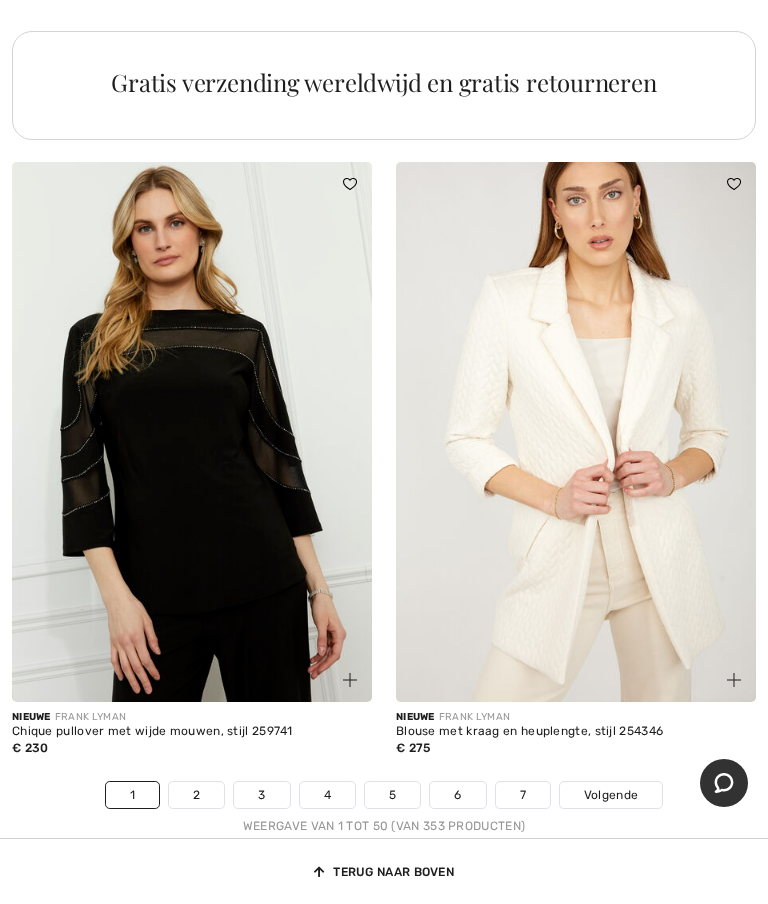 click on "Volgende" at bounding box center (611, 795) 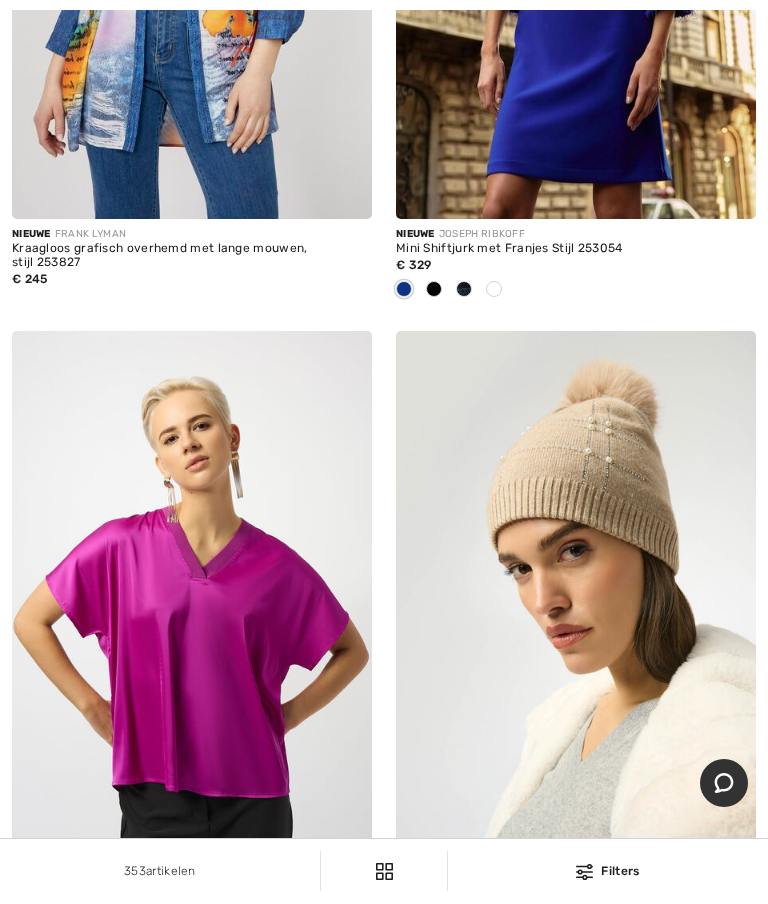 scroll, scrollTop: 0, scrollLeft: 0, axis: both 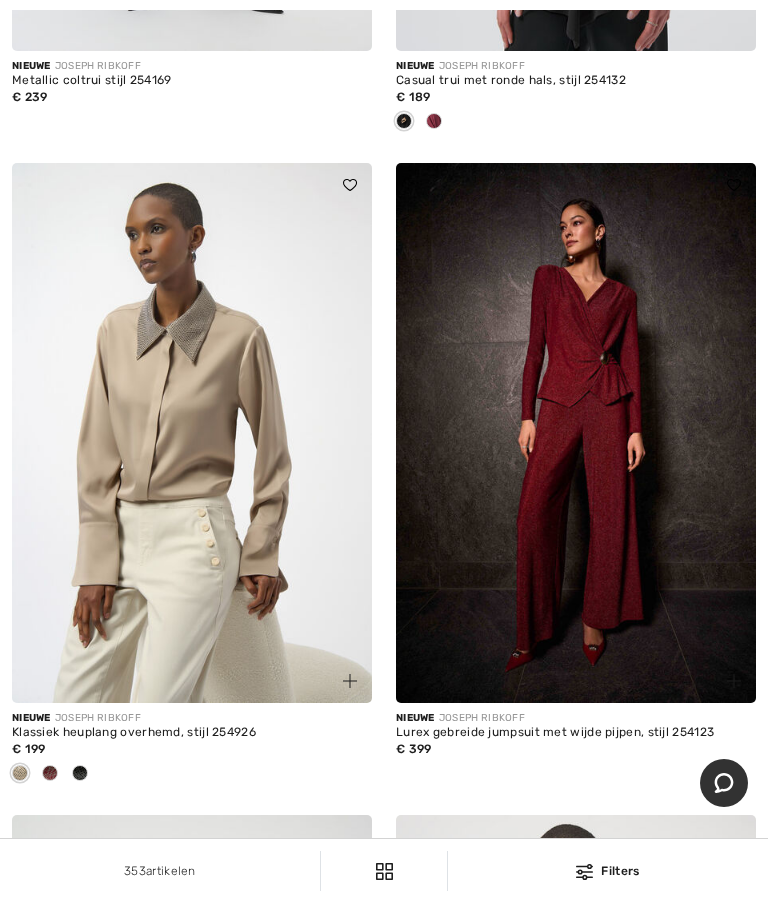 click at bounding box center [50, 774] 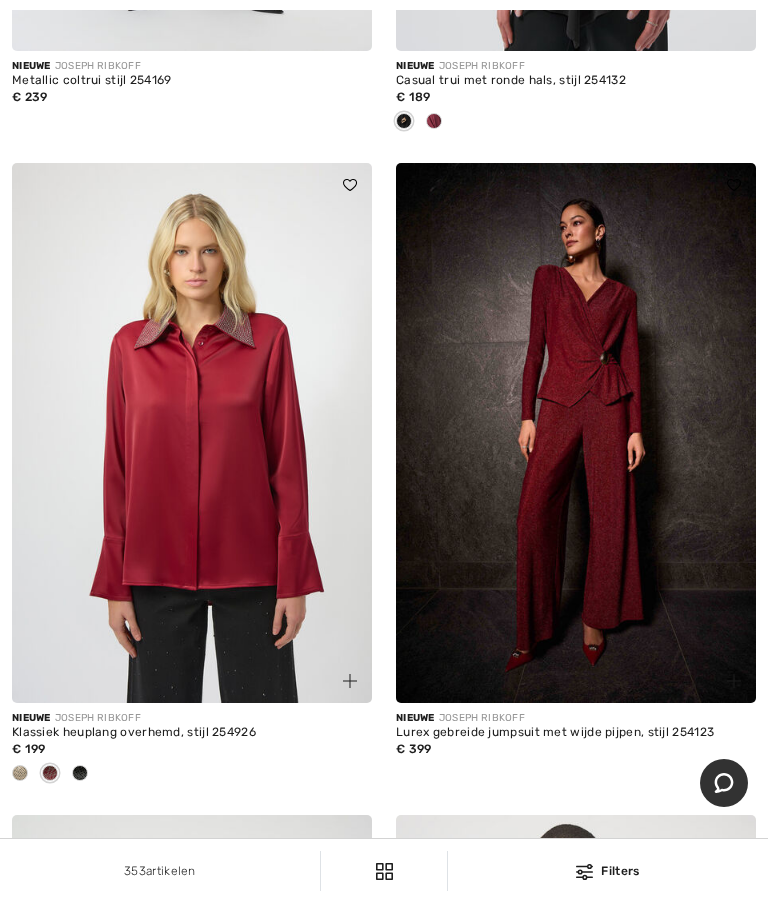 click at bounding box center [192, 433] 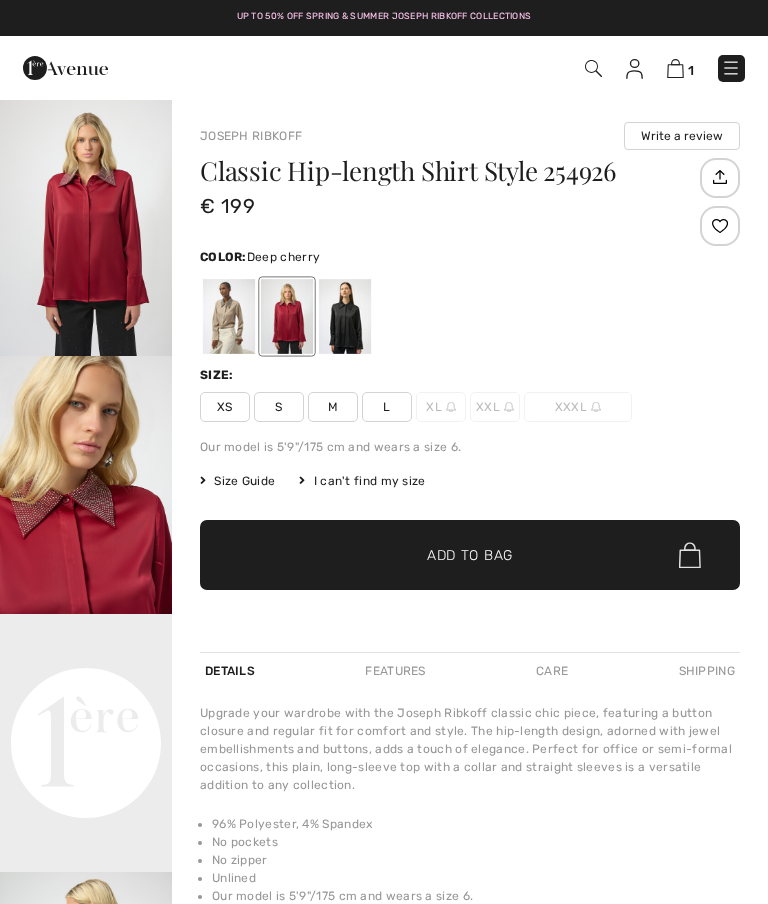 scroll, scrollTop: 0, scrollLeft: 0, axis: both 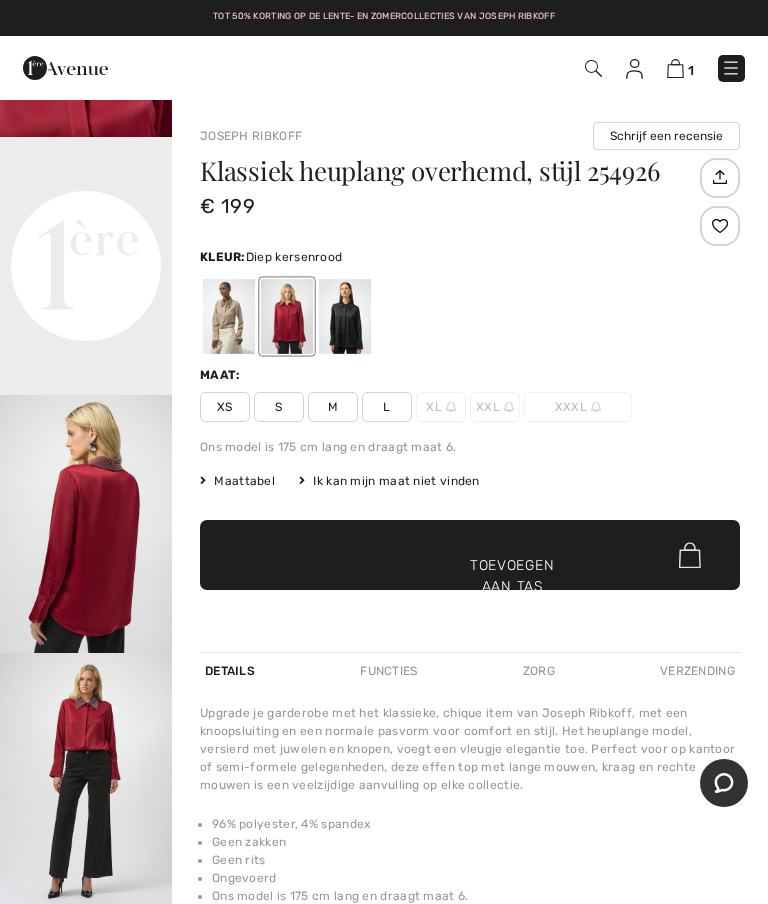 click on "Uw browser ondersteunt de videotag niet." at bounding box center [86, 180] 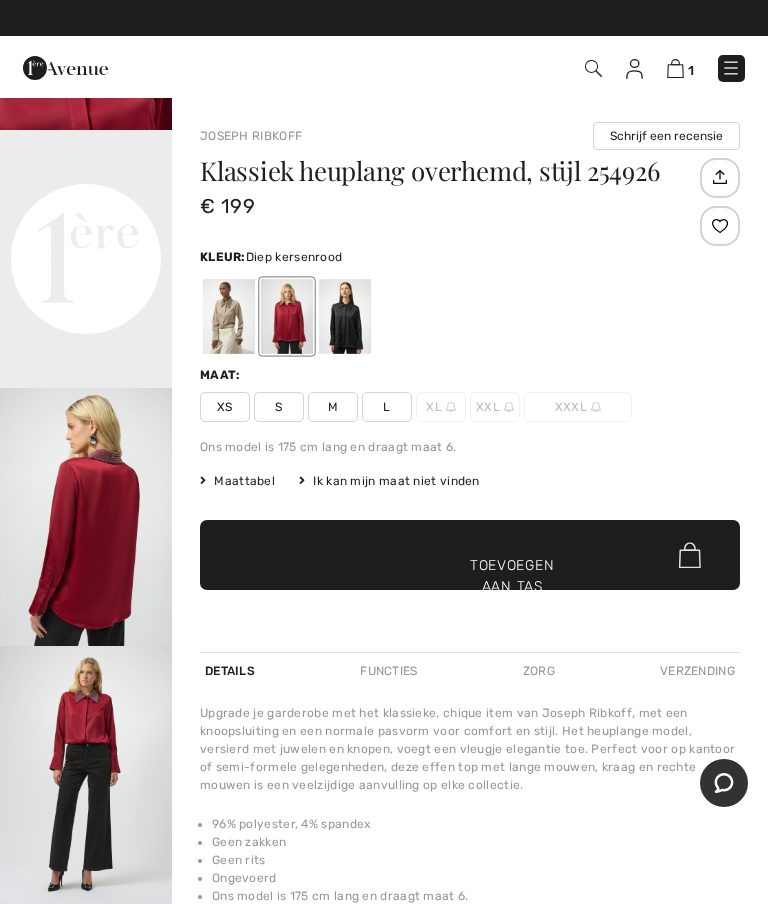 scroll, scrollTop: 464, scrollLeft: 0, axis: vertical 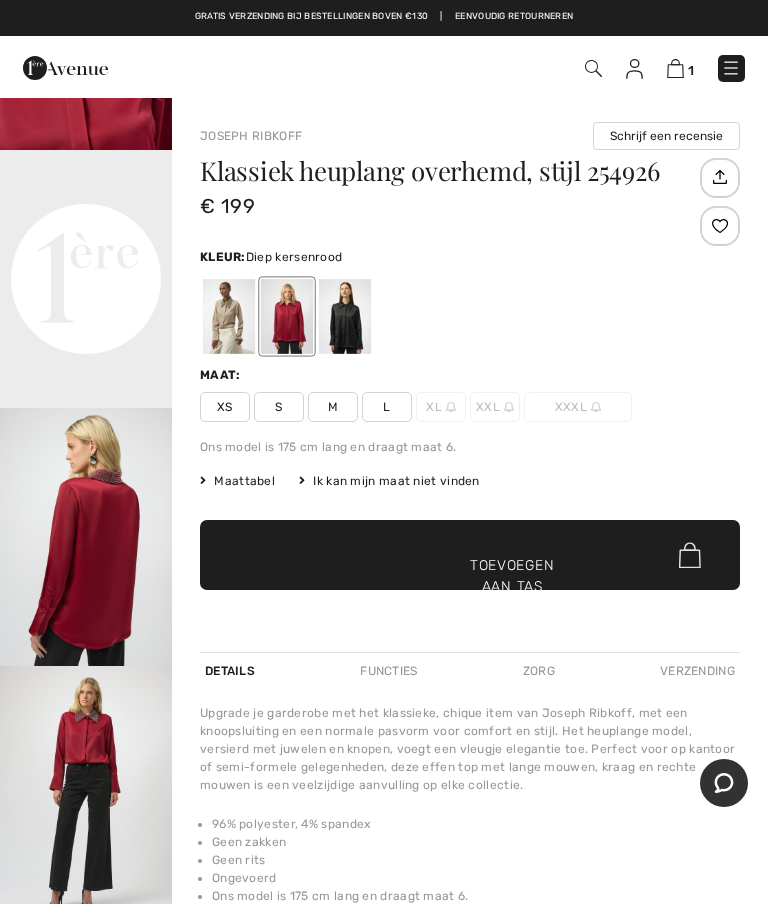 click on "Uw browser ondersteunt de videotag niet." at bounding box center (86, 193) 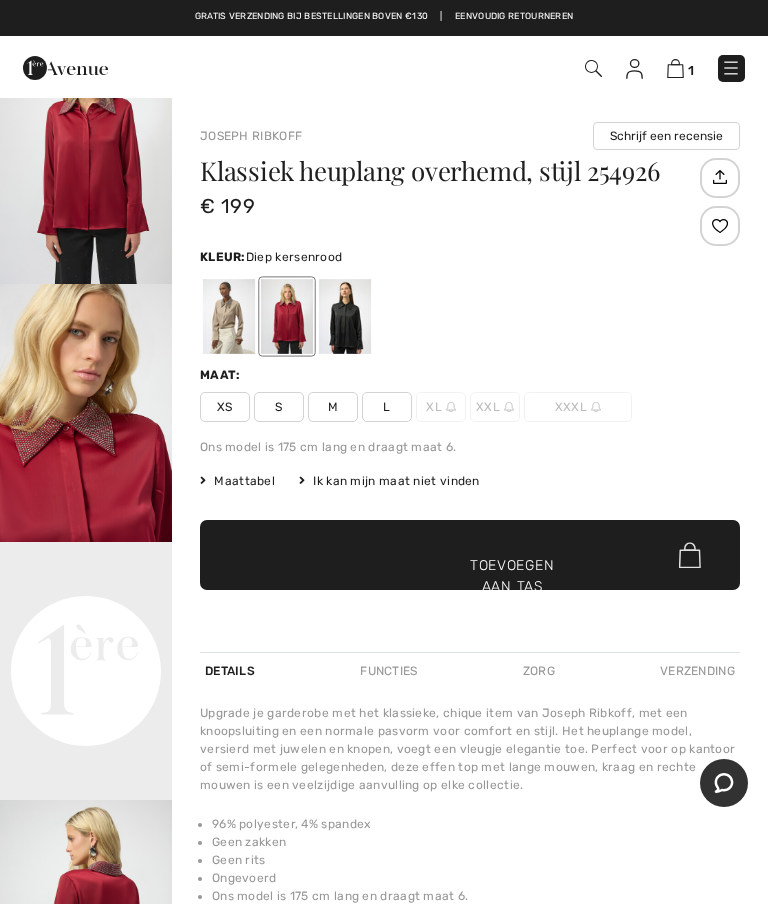 scroll, scrollTop: 0, scrollLeft: 0, axis: both 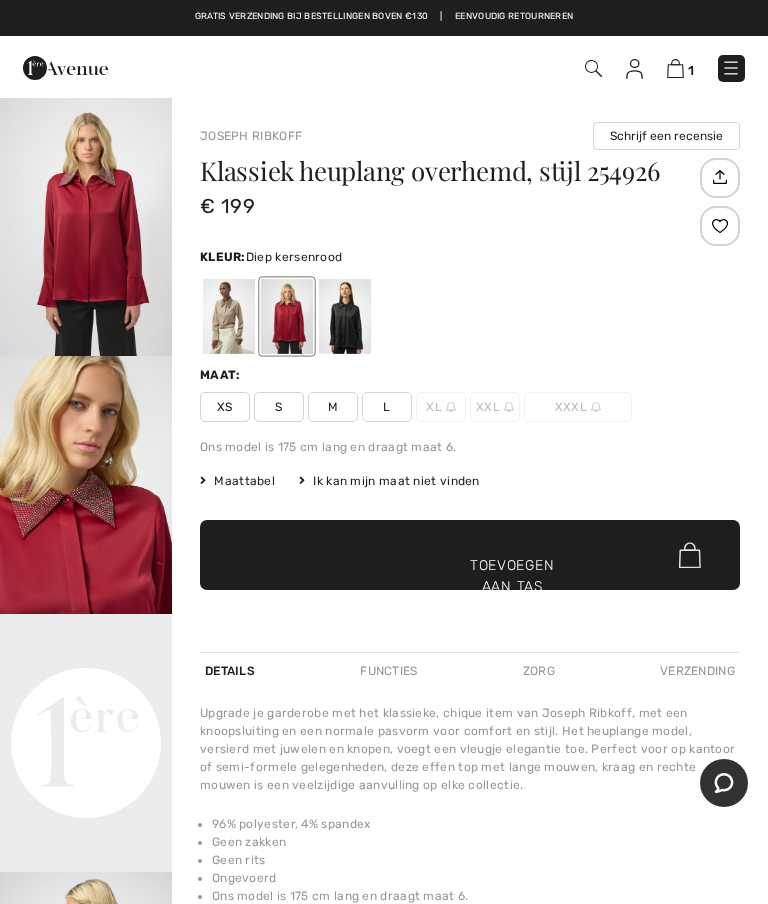 click at bounding box center [86, 485] 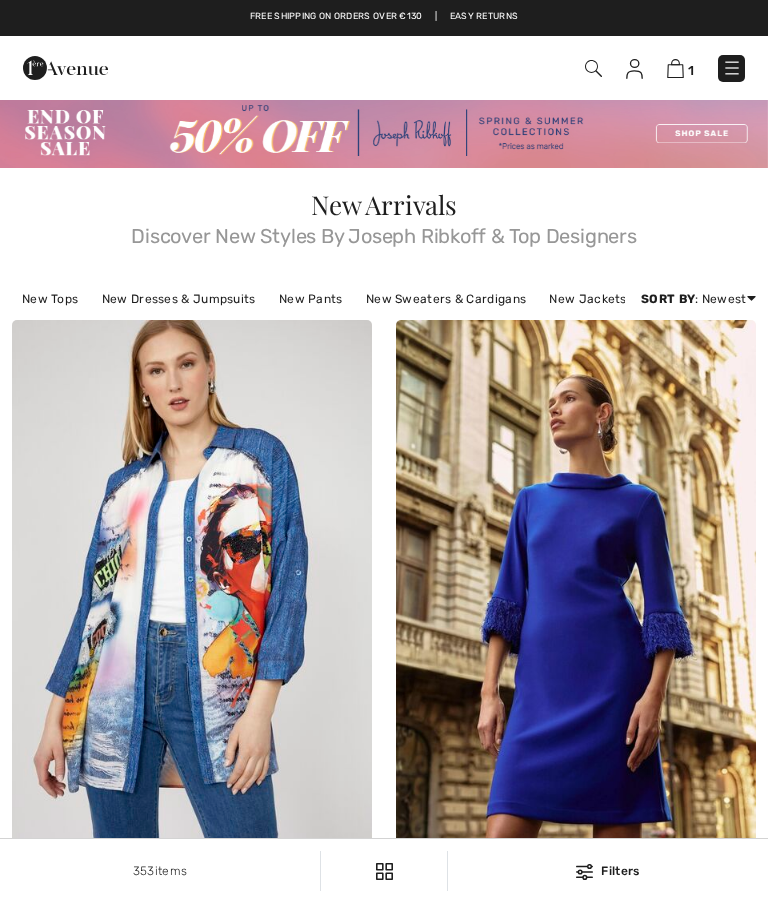 scroll, scrollTop: 6674, scrollLeft: 0, axis: vertical 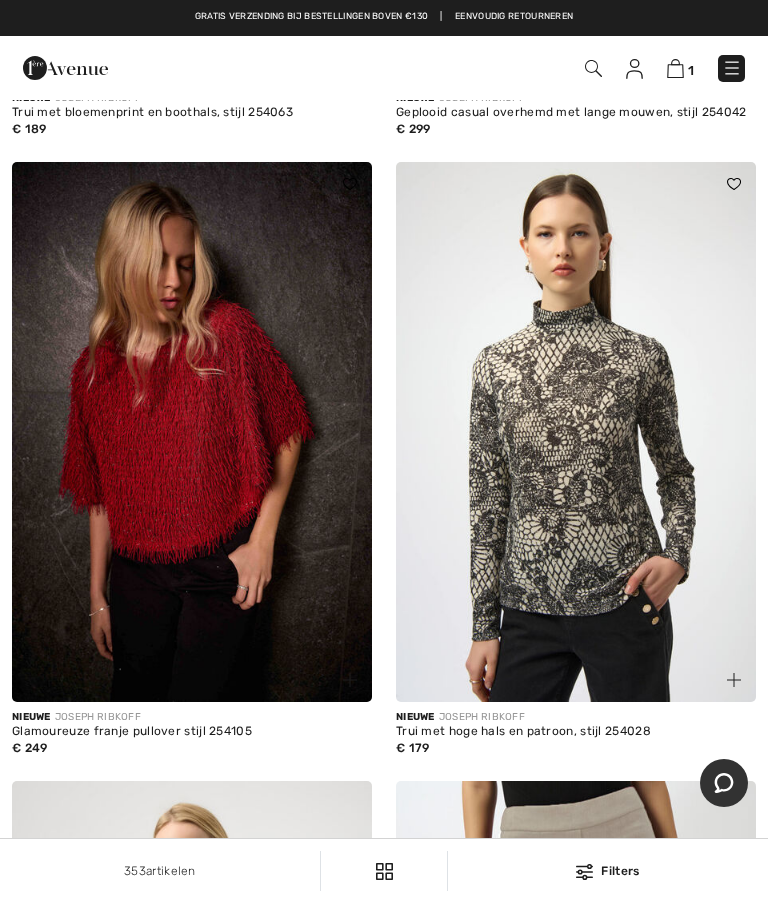 click at bounding box center (192, 432) 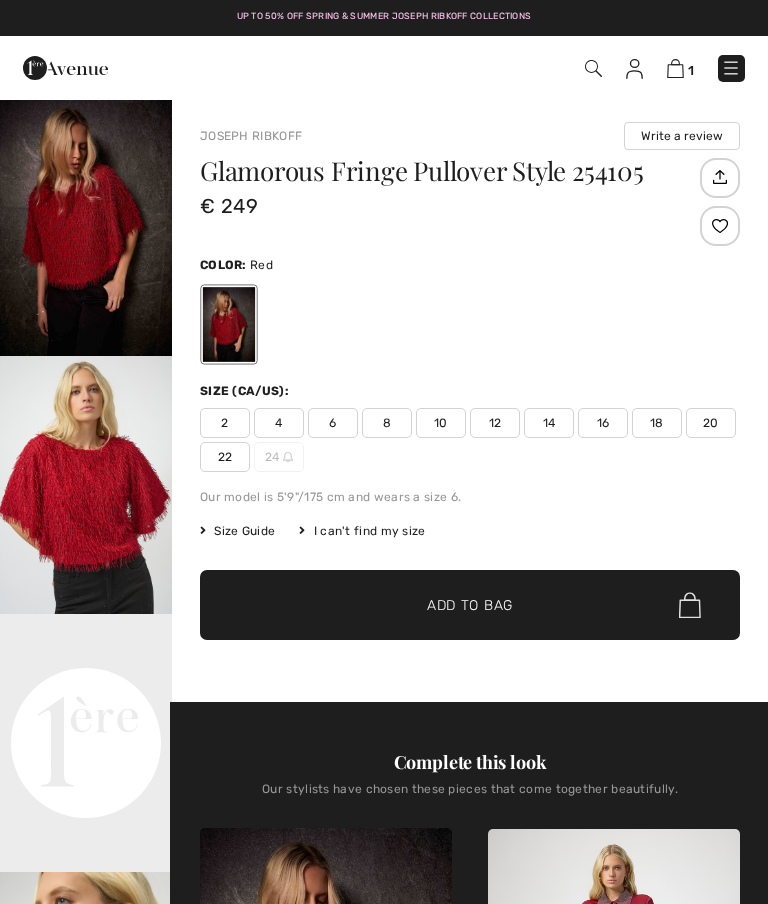 scroll, scrollTop: 0, scrollLeft: 0, axis: both 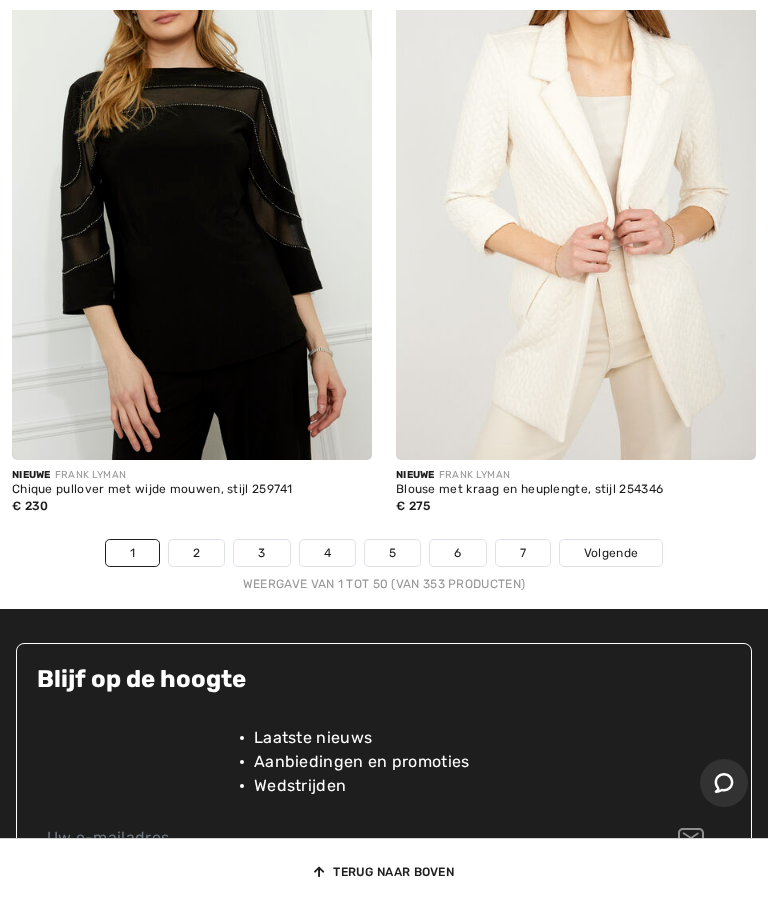 click on "2" at bounding box center [196, 553] 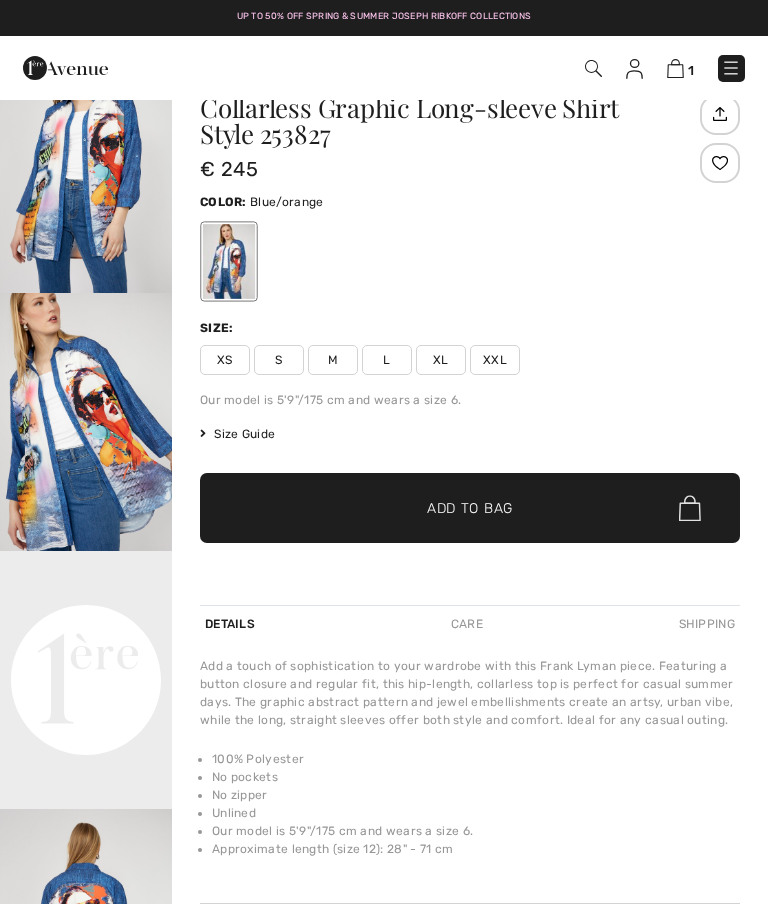 scroll, scrollTop: 0, scrollLeft: 0, axis: both 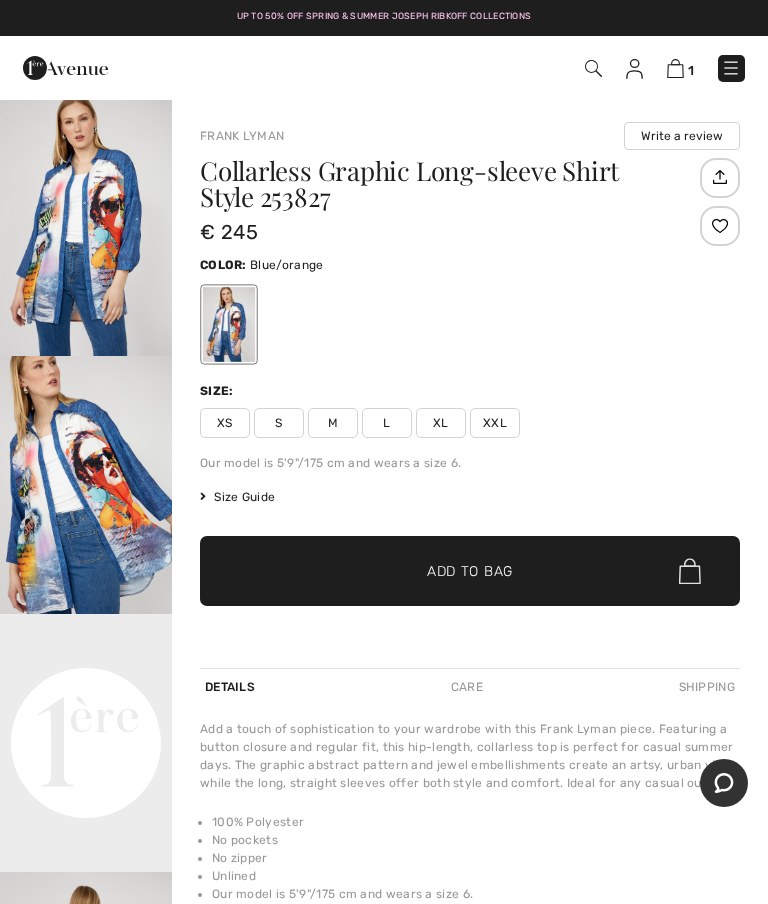 click on "✔ Added to Bag
Add to Bag" at bounding box center [470, 571] 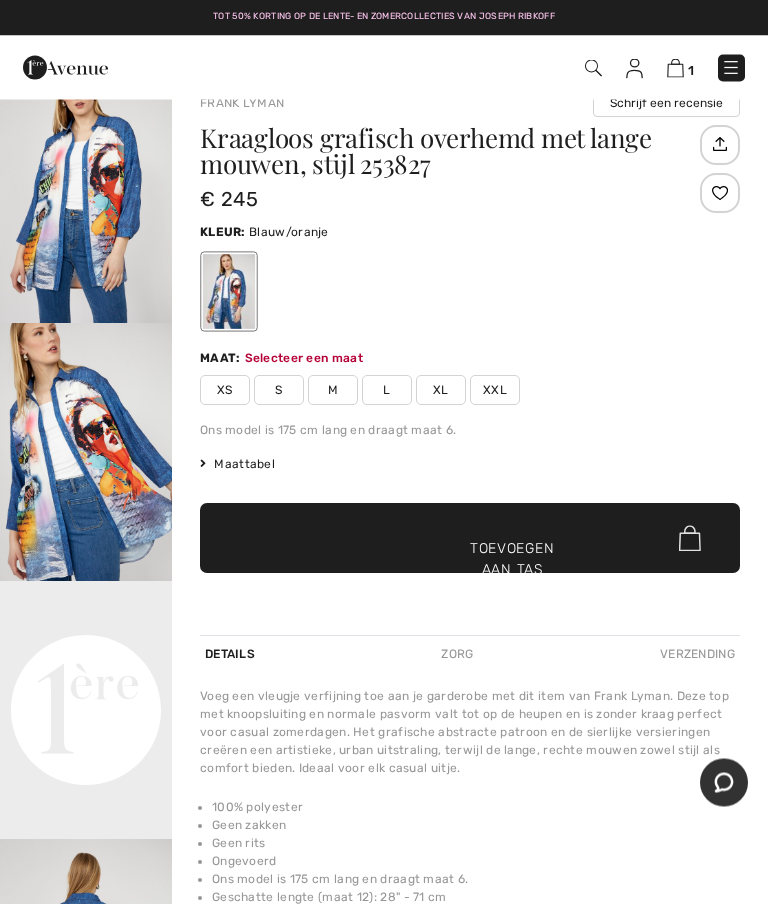 scroll, scrollTop: 0, scrollLeft: 0, axis: both 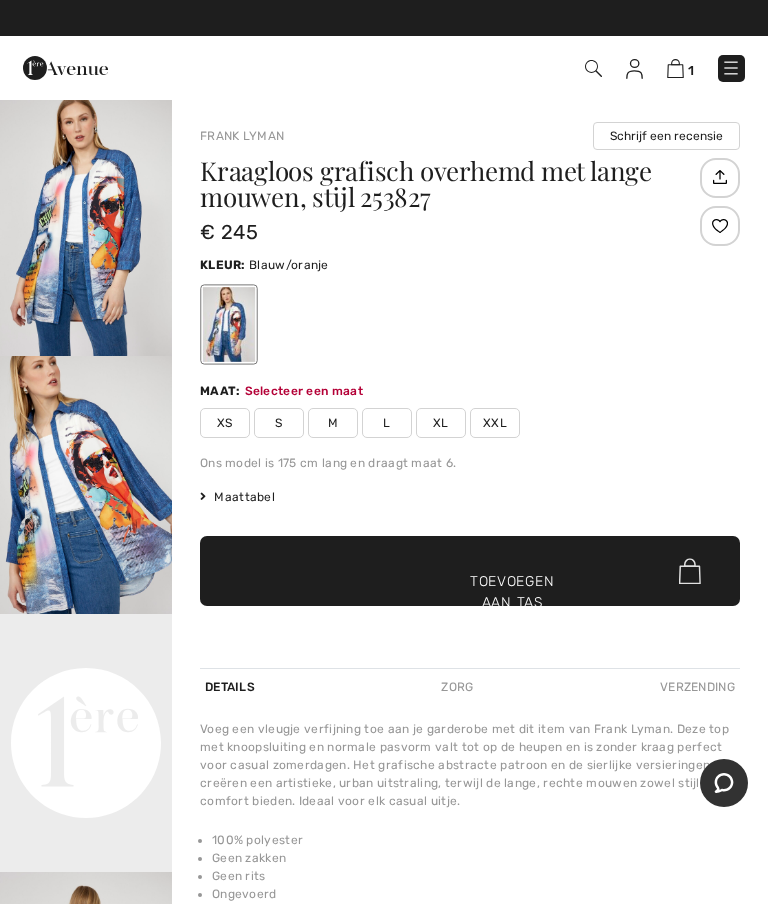 click on "S" at bounding box center (279, 423) 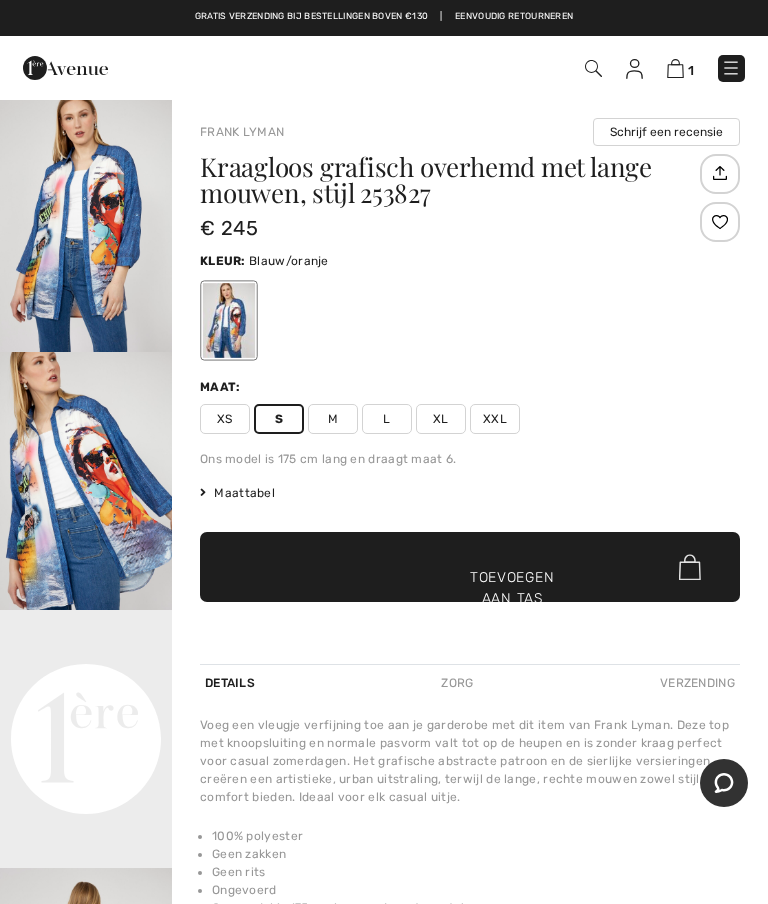 scroll, scrollTop: 0, scrollLeft: 0, axis: both 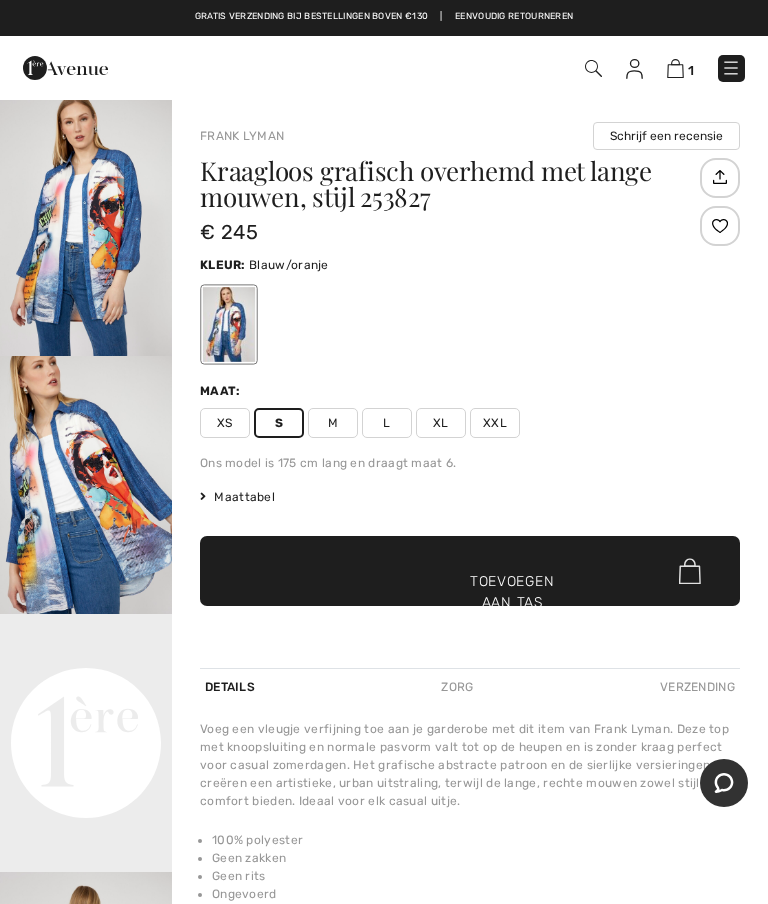 click on "Verzending" at bounding box center [697, 687] 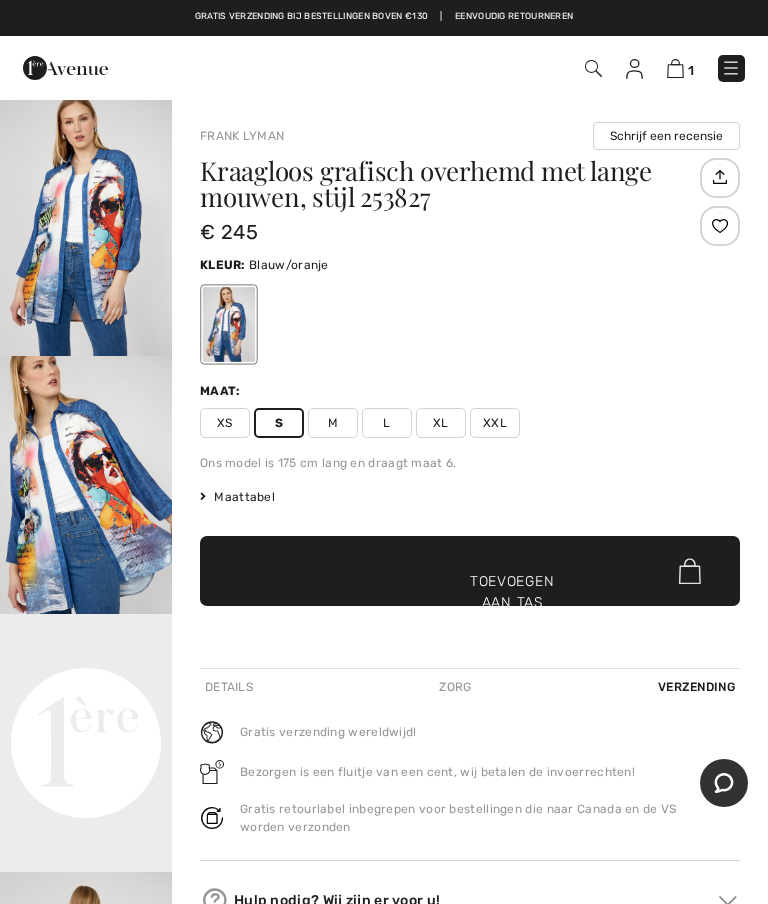 click at bounding box center [675, 68] 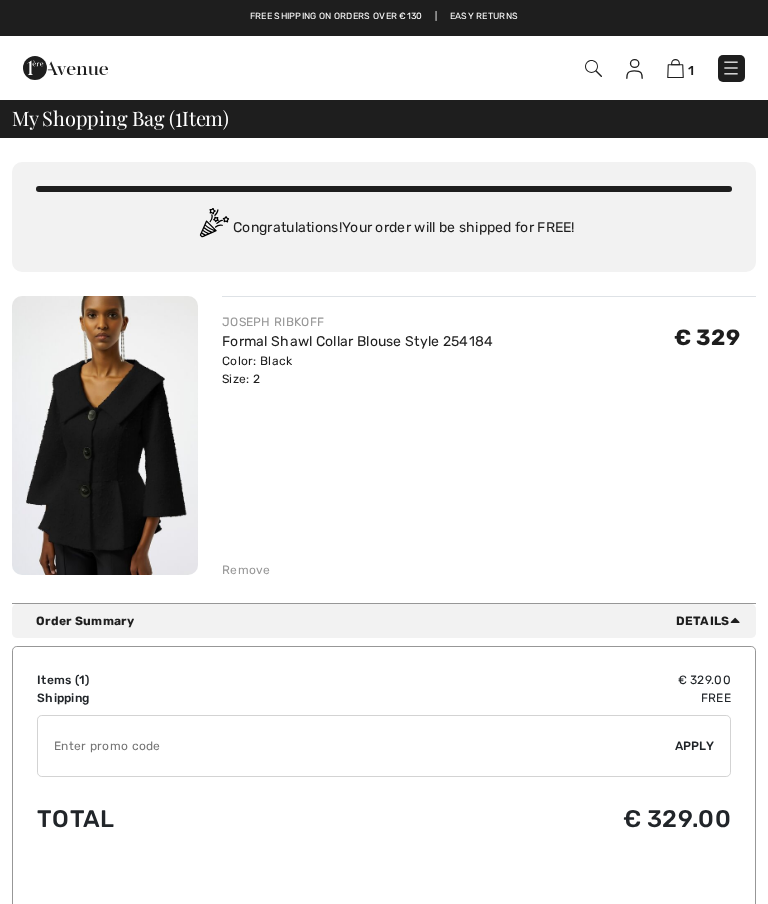 scroll, scrollTop: 0, scrollLeft: 0, axis: both 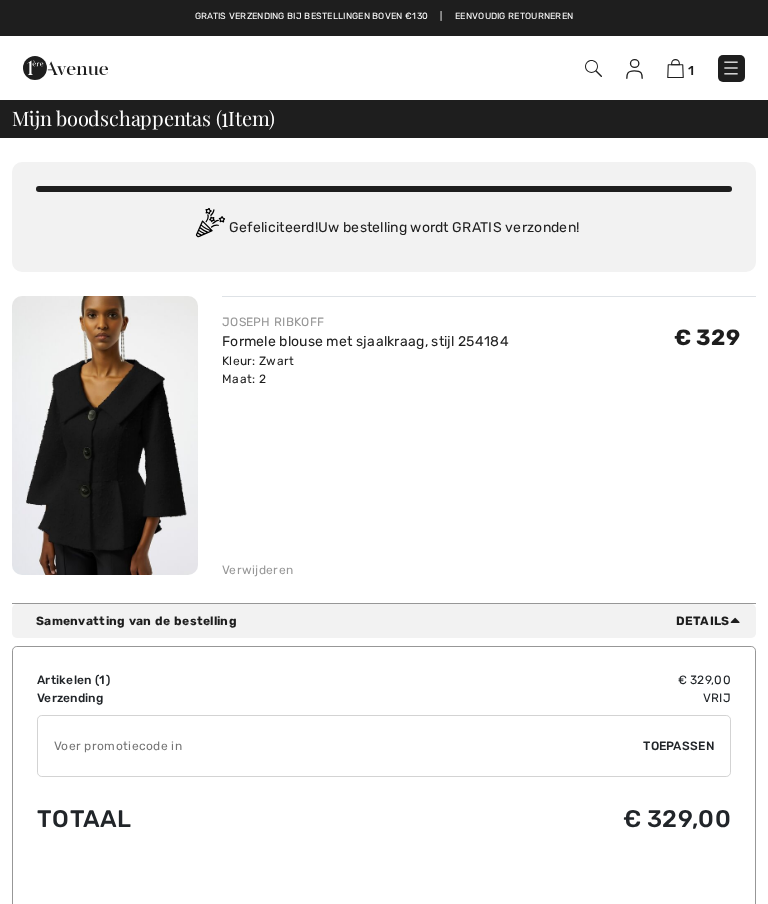 click on "Verwijderen" at bounding box center (257, 570) 